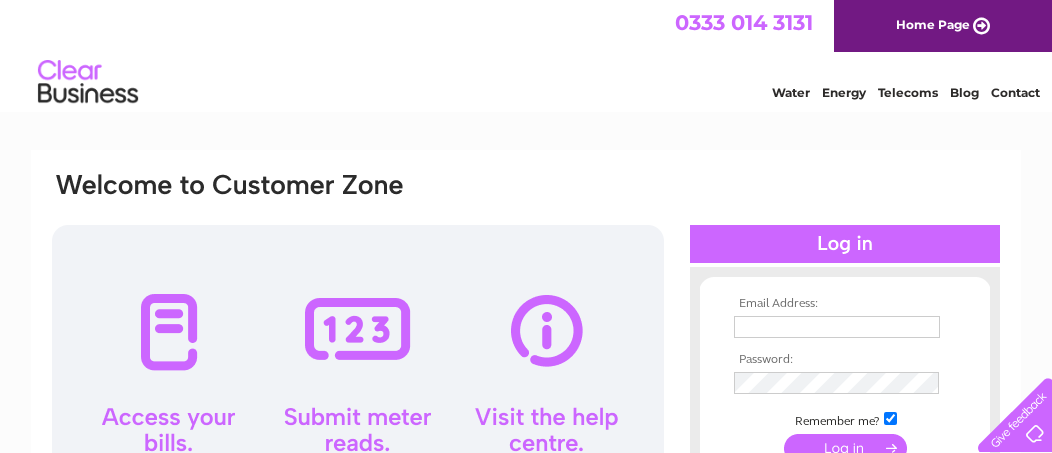 scroll, scrollTop: 0, scrollLeft: 0, axis: both 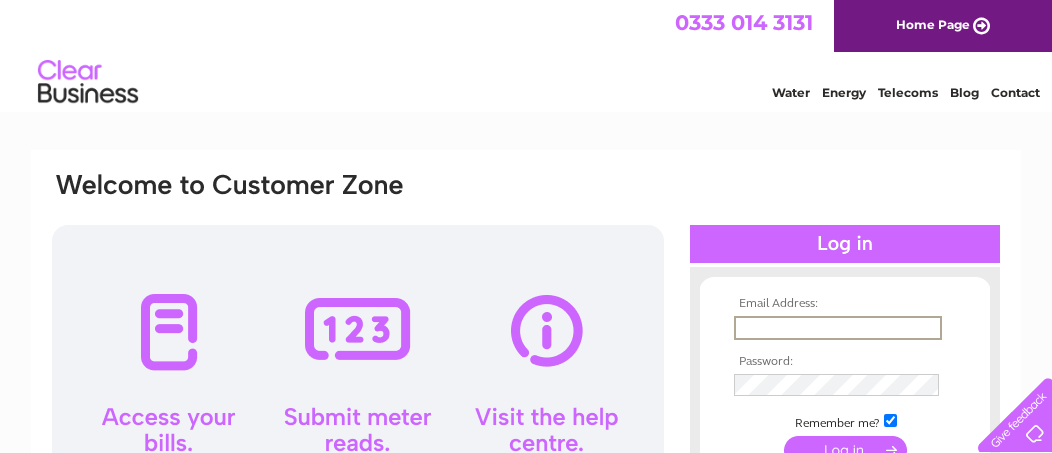 type on "[EMAIL_ADDRESS][DOMAIN_NAME]" 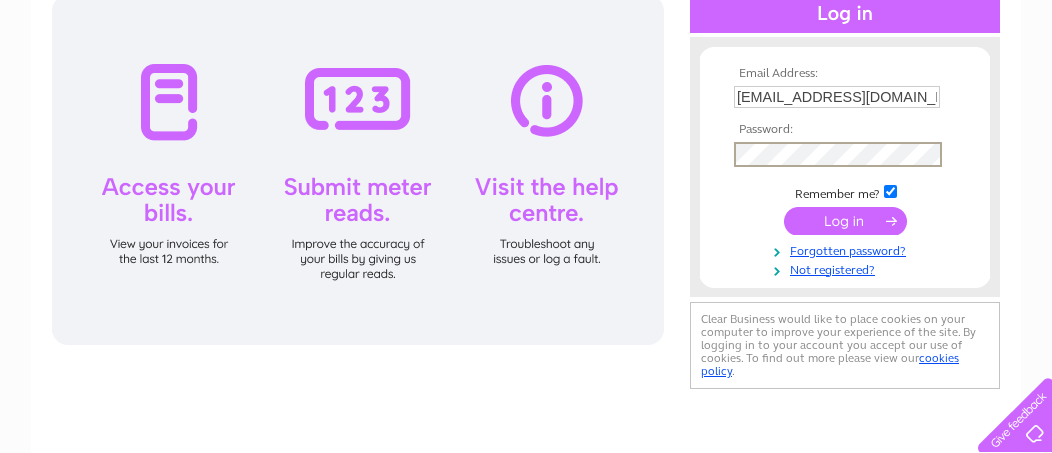 scroll, scrollTop: 229, scrollLeft: 0, axis: vertical 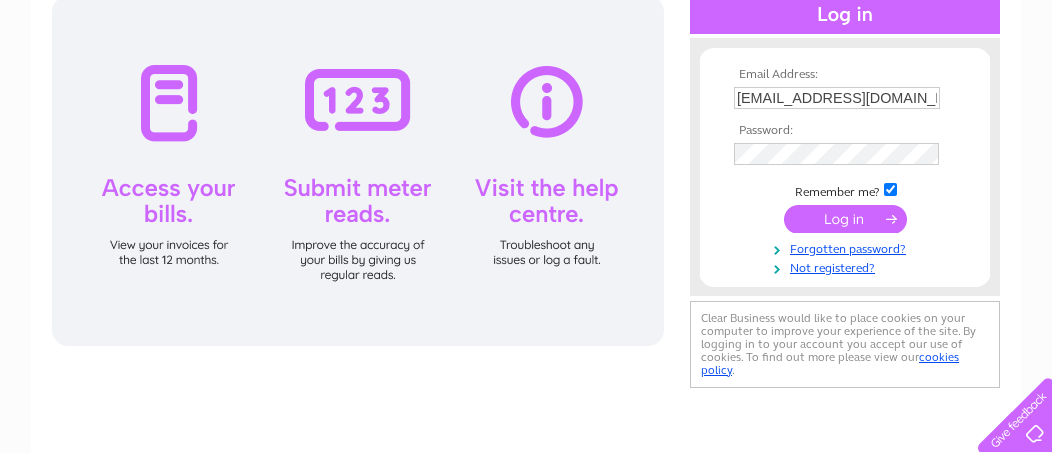 click at bounding box center (845, 219) 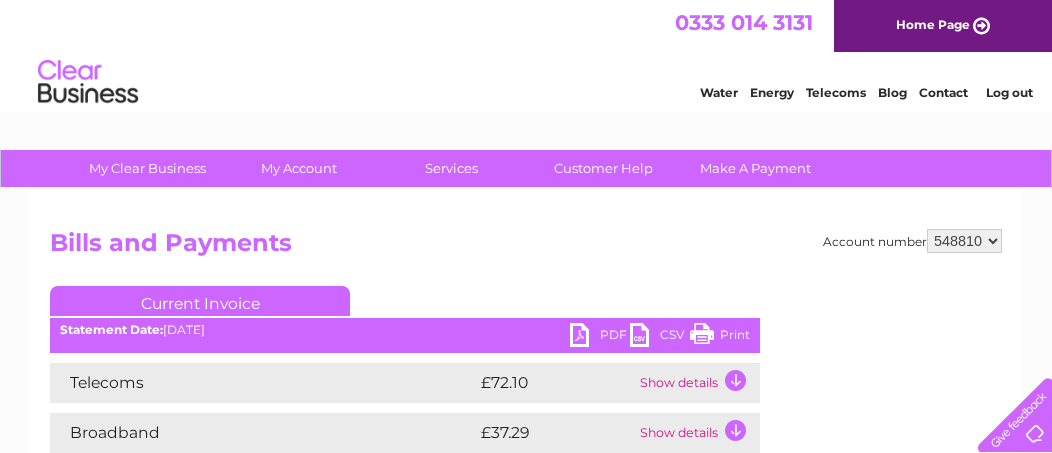 scroll, scrollTop: 0, scrollLeft: 0, axis: both 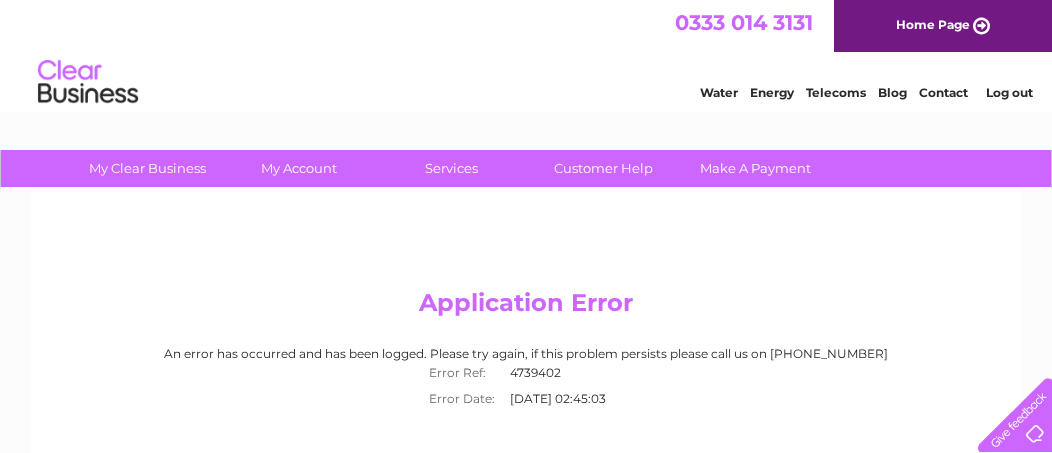 click on "Log out" at bounding box center (1009, 92) 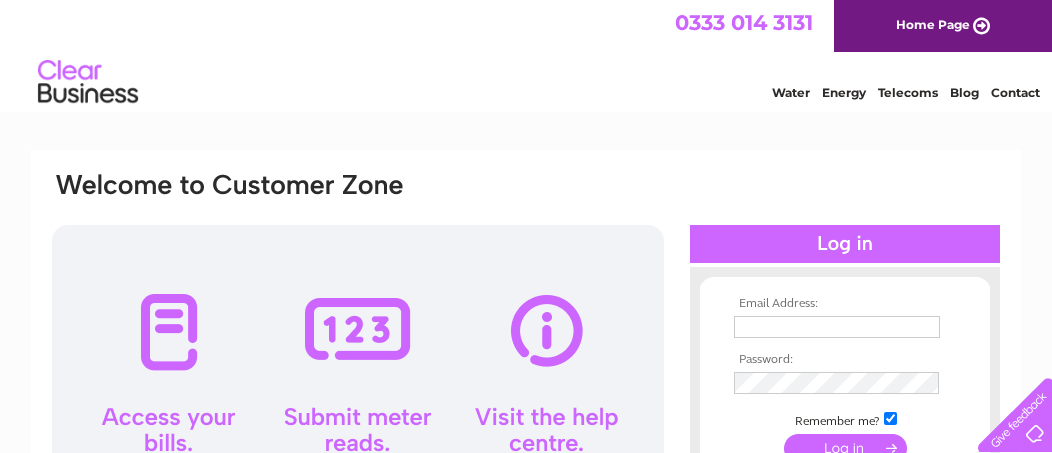 scroll, scrollTop: 0, scrollLeft: 0, axis: both 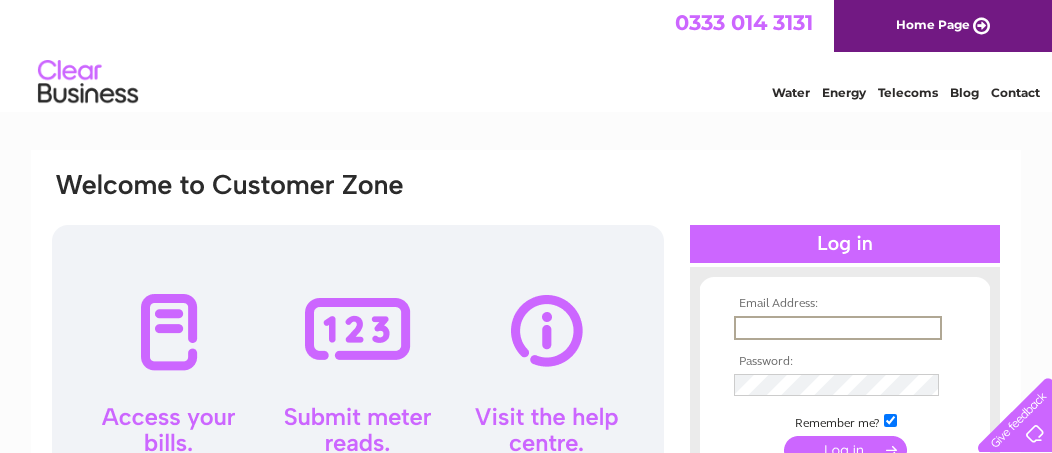 type on "accounts@lewiscrofters.co.uk" 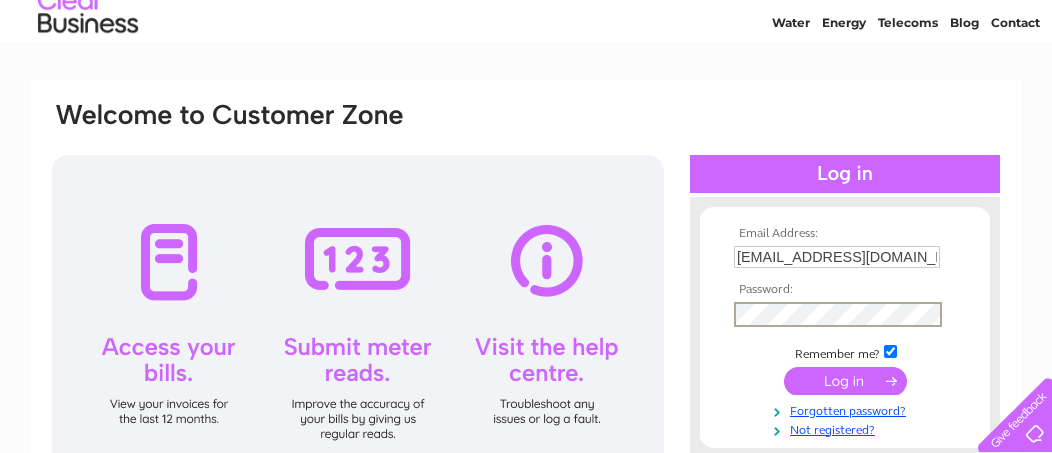 scroll, scrollTop: 184, scrollLeft: 0, axis: vertical 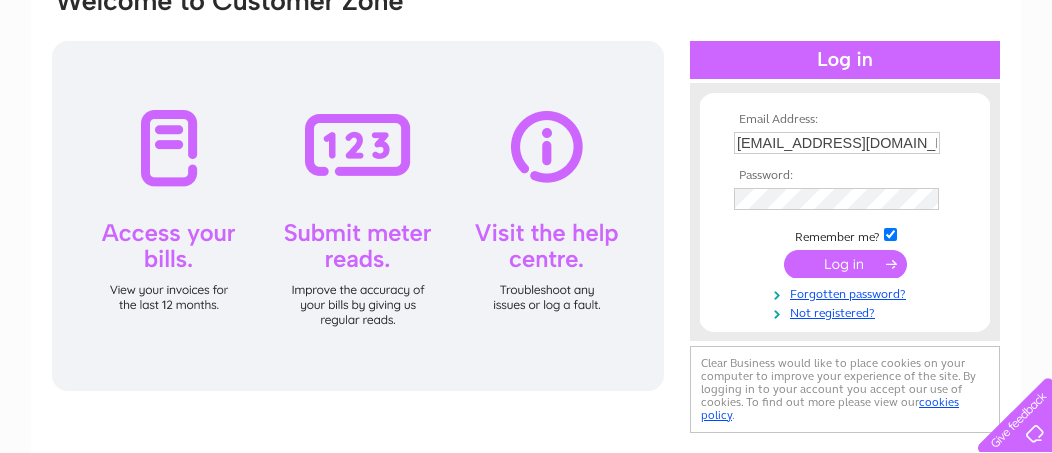 click at bounding box center (845, 264) 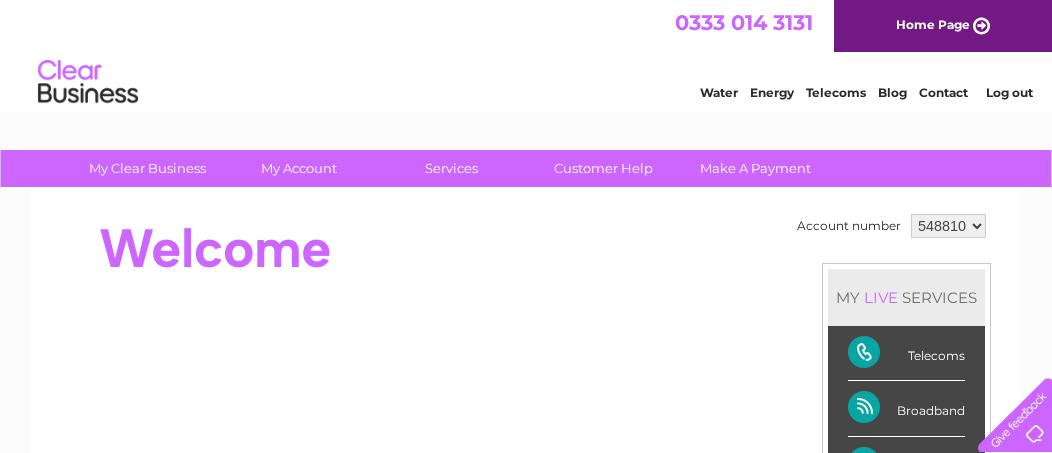 scroll, scrollTop: 0, scrollLeft: 0, axis: both 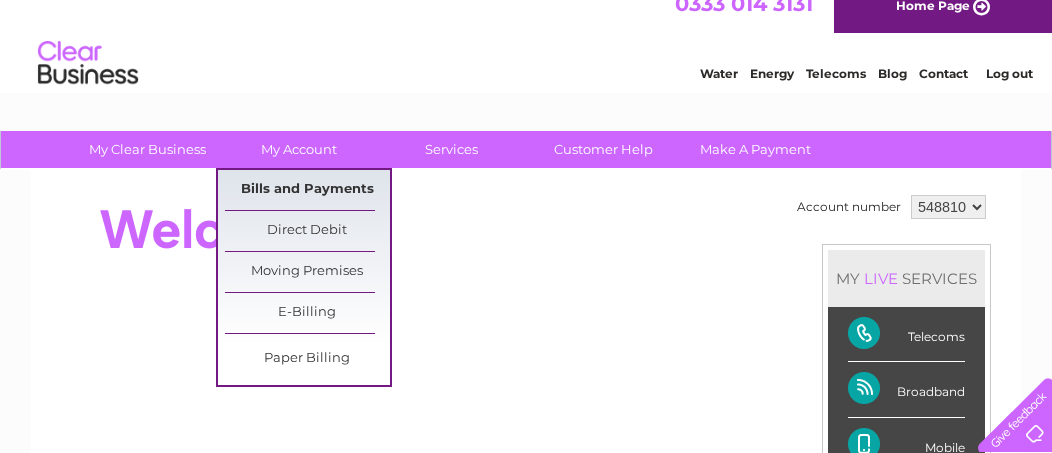 click on "Bills and Payments" at bounding box center (307, 190) 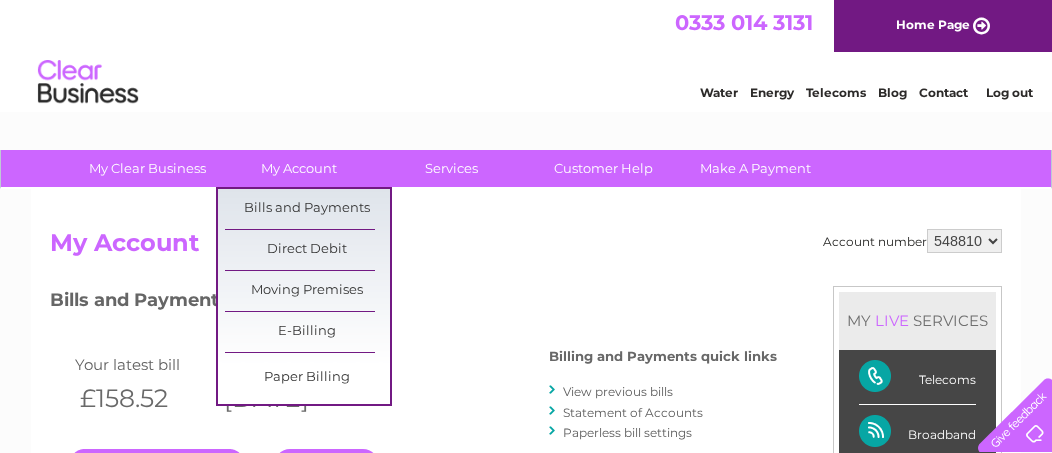 scroll, scrollTop: 0, scrollLeft: 0, axis: both 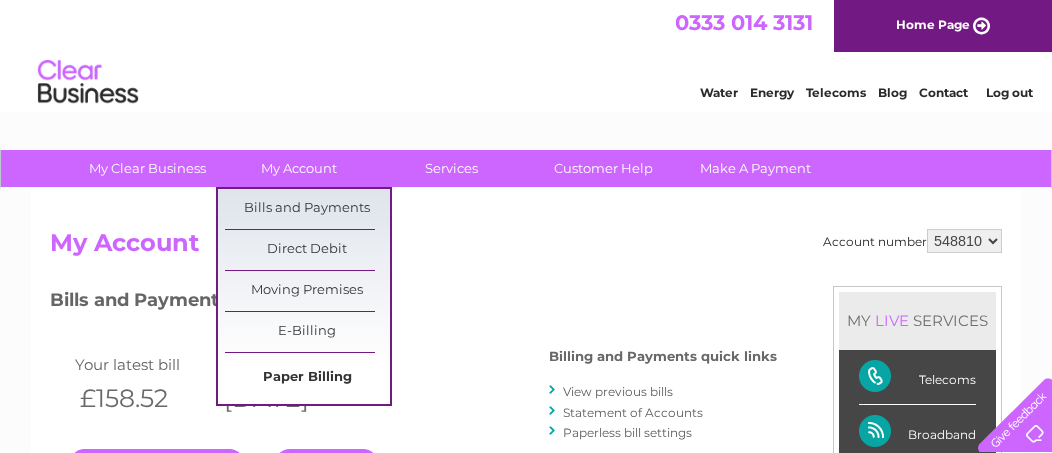 click on "Paper Billing" at bounding box center (307, 378) 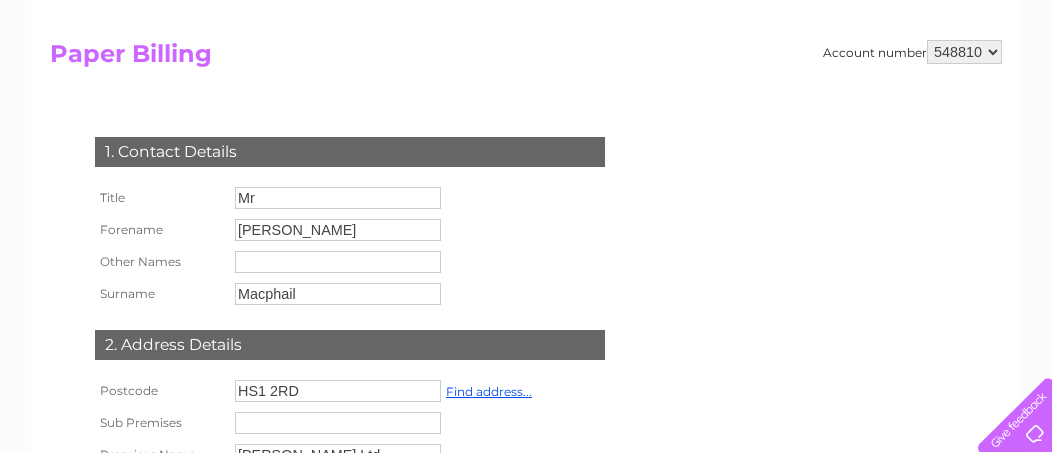 scroll, scrollTop: 0, scrollLeft: 0, axis: both 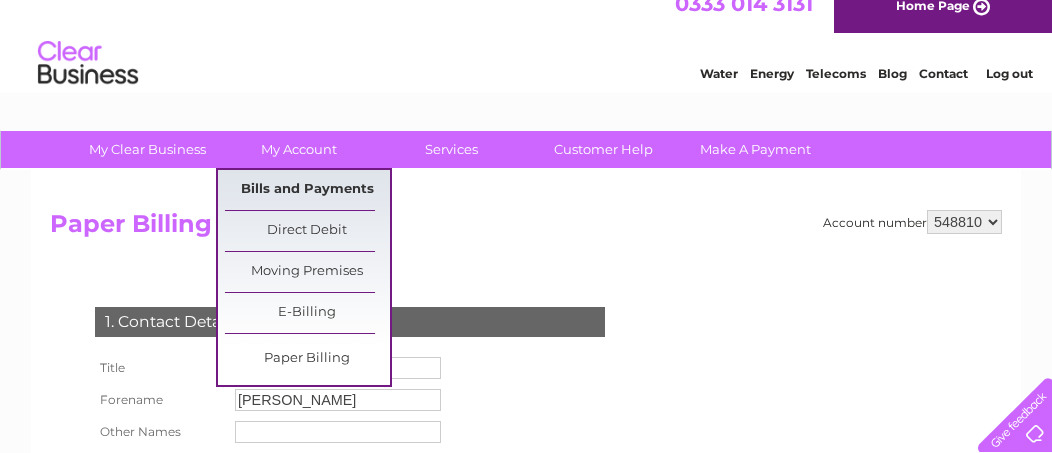 click on "Bills and Payments" at bounding box center (307, 190) 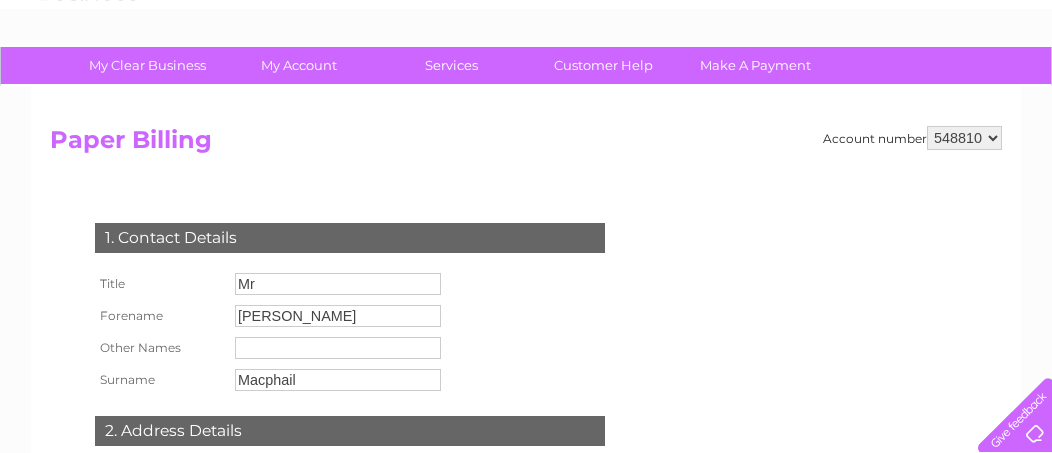 scroll, scrollTop: 0, scrollLeft: 0, axis: both 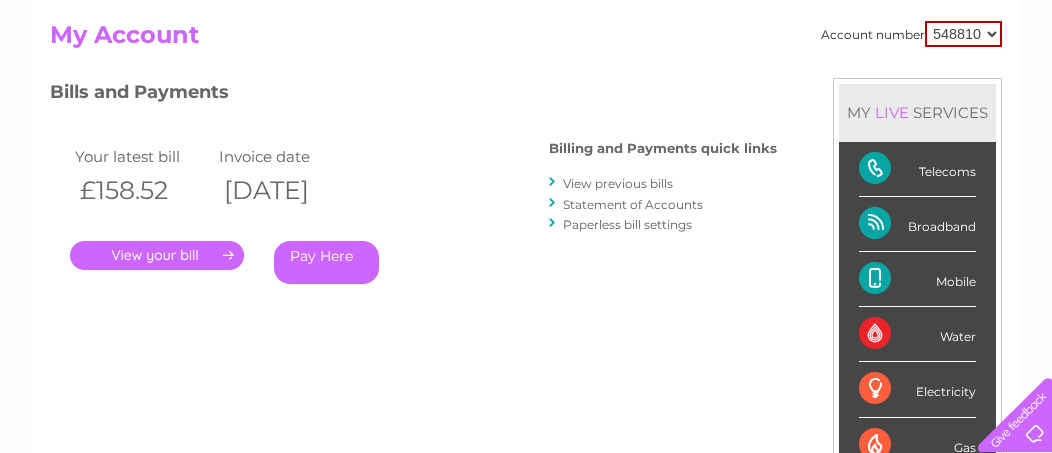 click on "." at bounding box center [157, 255] 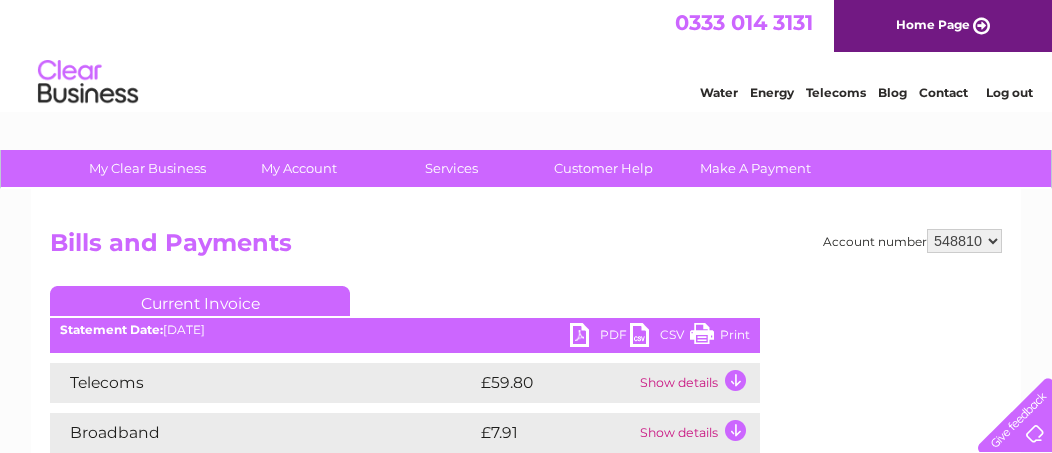 scroll, scrollTop: 0, scrollLeft: 0, axis: both 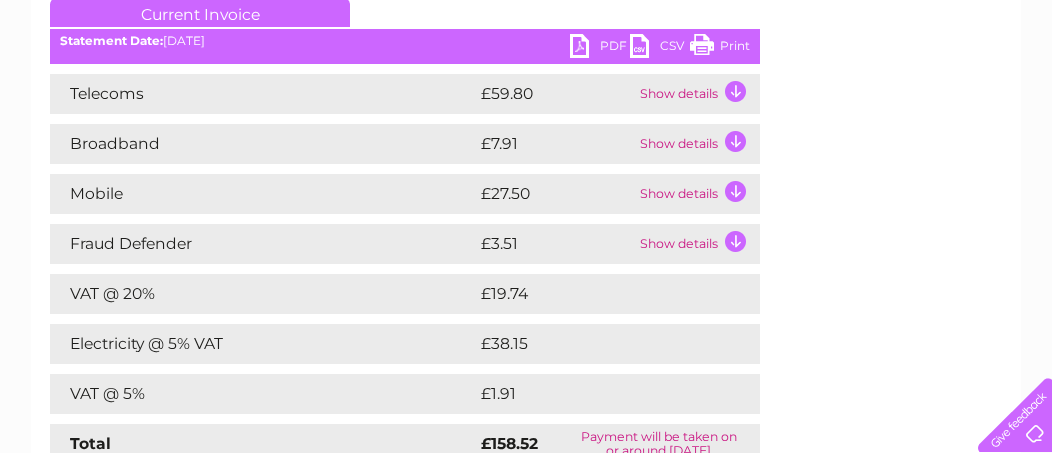 click on "Print" at bounding box center [720, 48] 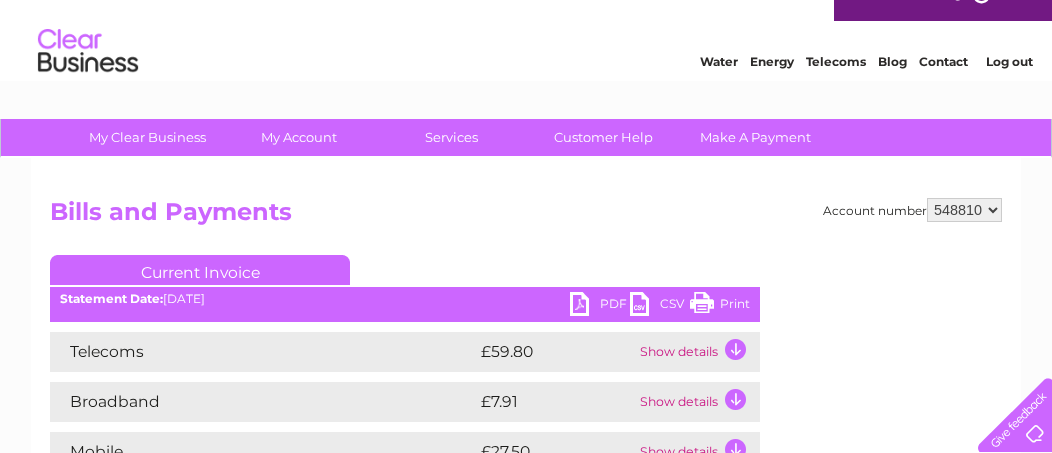 scroll, scrollTop: 0, scrollLeft: 0, axis: both 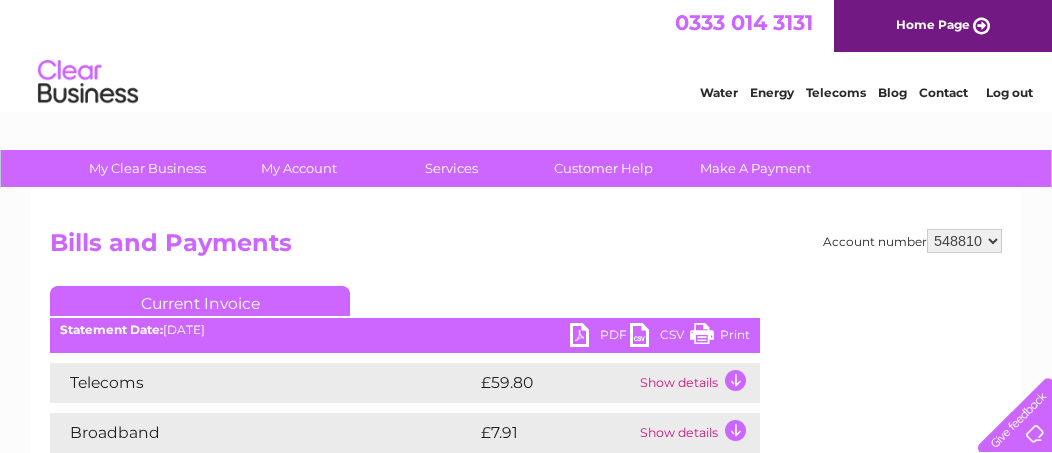 click on "548810
908582" at bounding box center (964, 241) 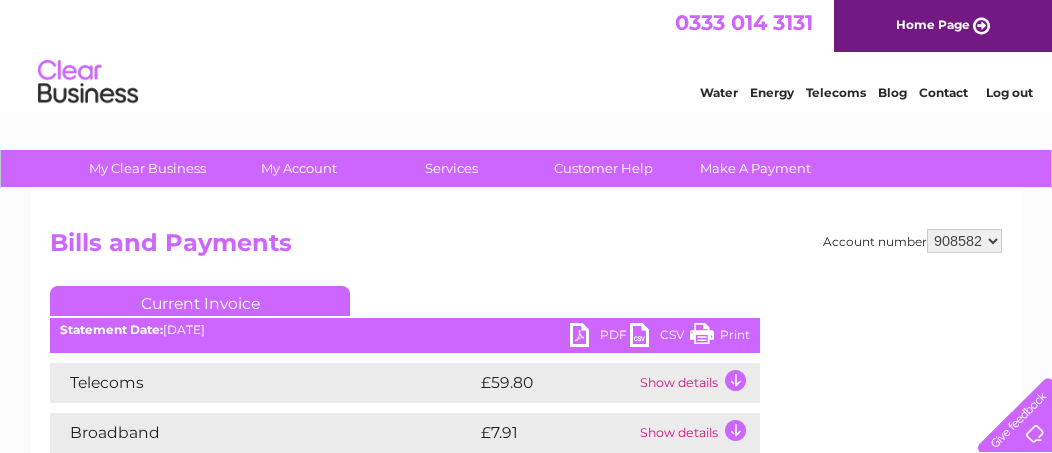 click on "548810
908582" at bounding box center (964, 241) 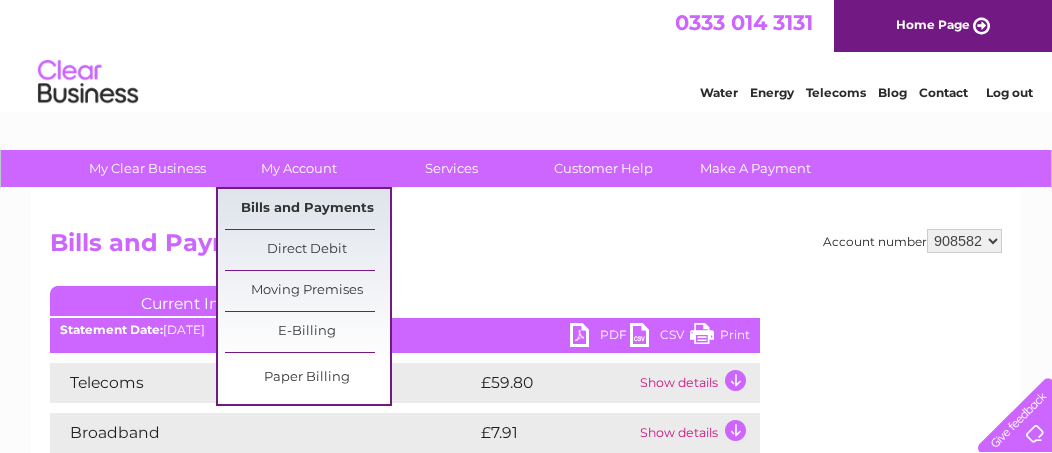 click on "Bills and Payments" at bounding box center [307, 209] 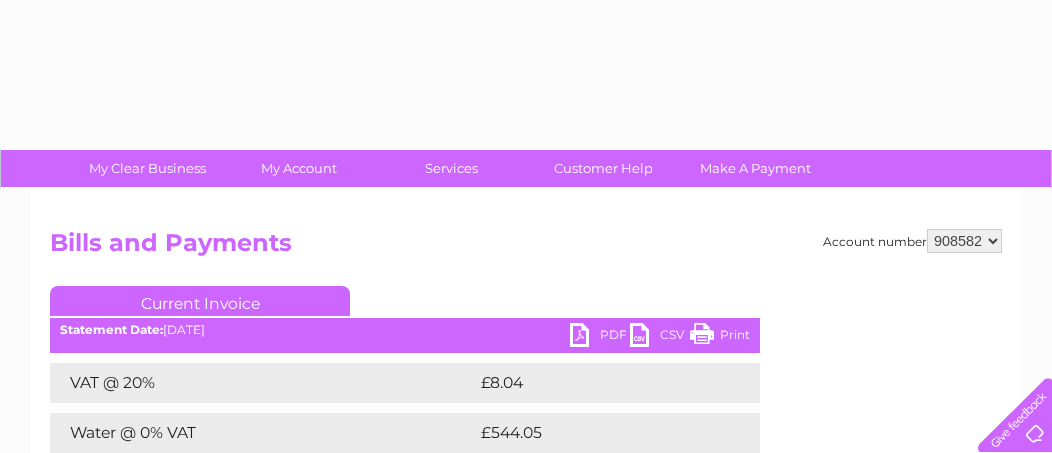 scroll, scrollTop: 0, scrollLeft: 0, axis: both 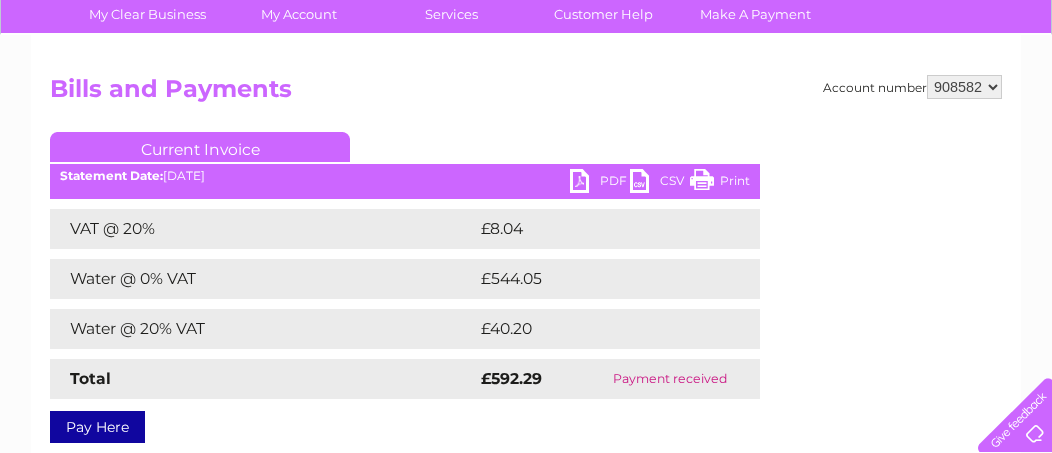 drag, startPoint x: 1058, startPoint y: 143, endPoint x: 1038, endPoint y: 201, distance: 61.351448 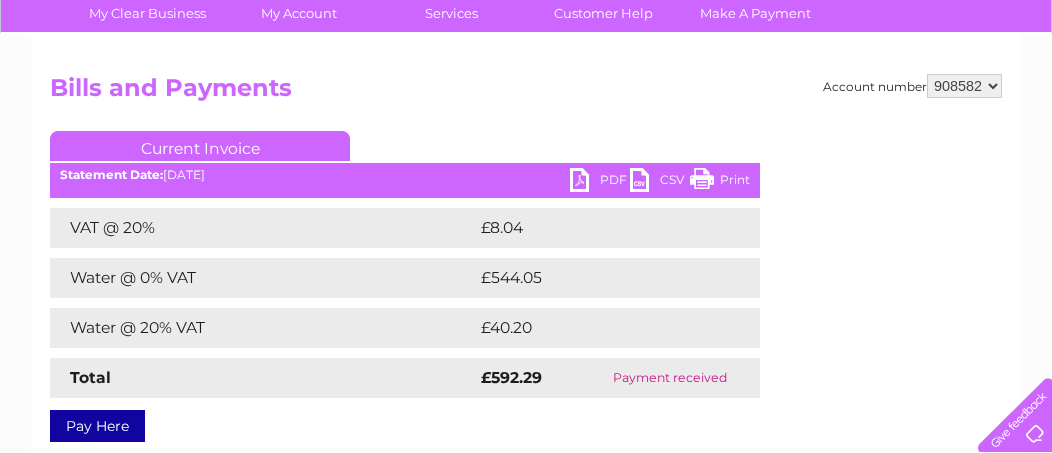 click on "PDF" at bounding box center (600, 182) 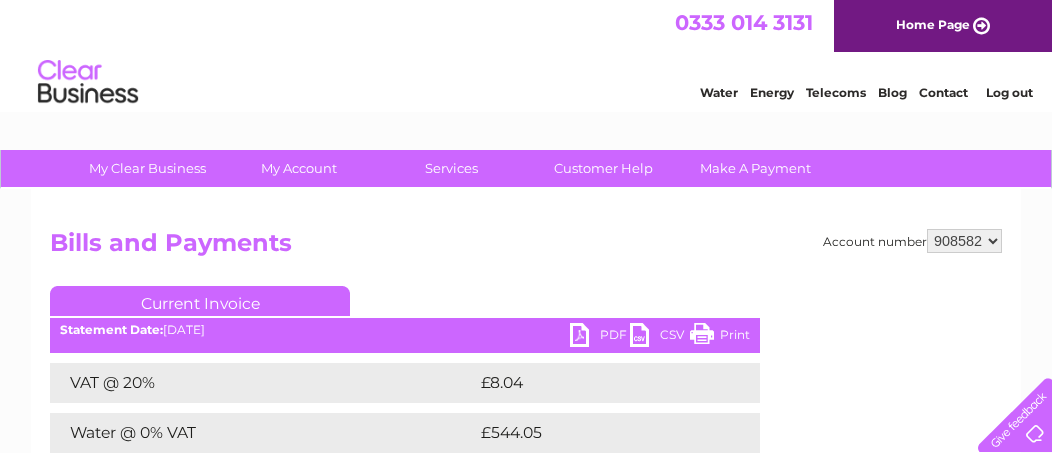 drag, startPoint x: 989, startPoint y: 5, endPoint x: 598, endPoint y: 93, distance: 400.7805 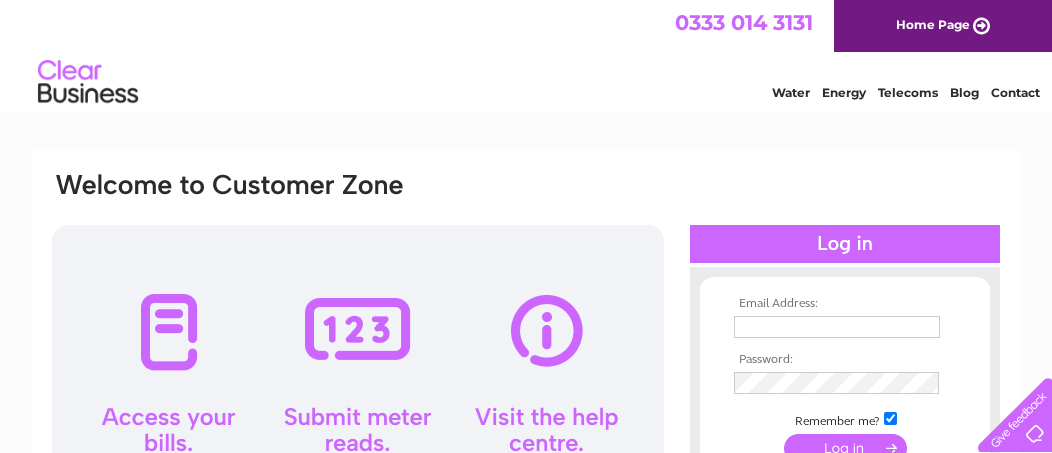 scroll, scrollTop: 0, scrollLeft: 0, axis: both 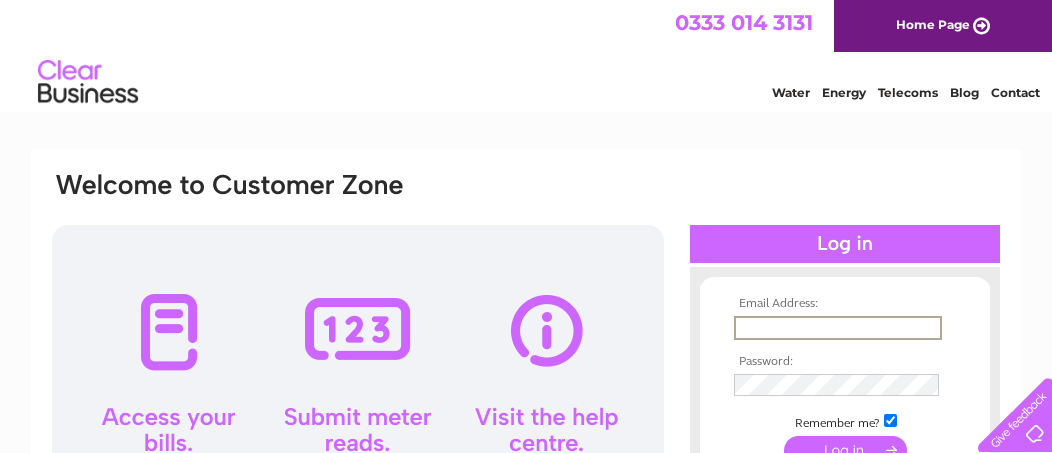click at bounding box center (838, 328) 